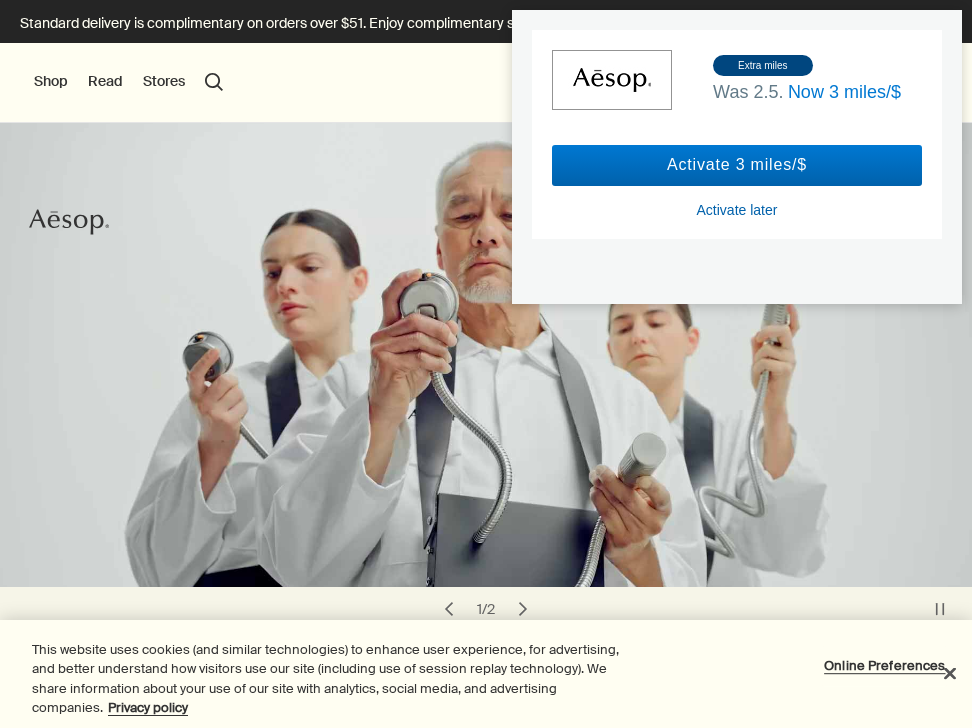 scroll, scrollTop: 0, scrollLeft: 0, axis: both 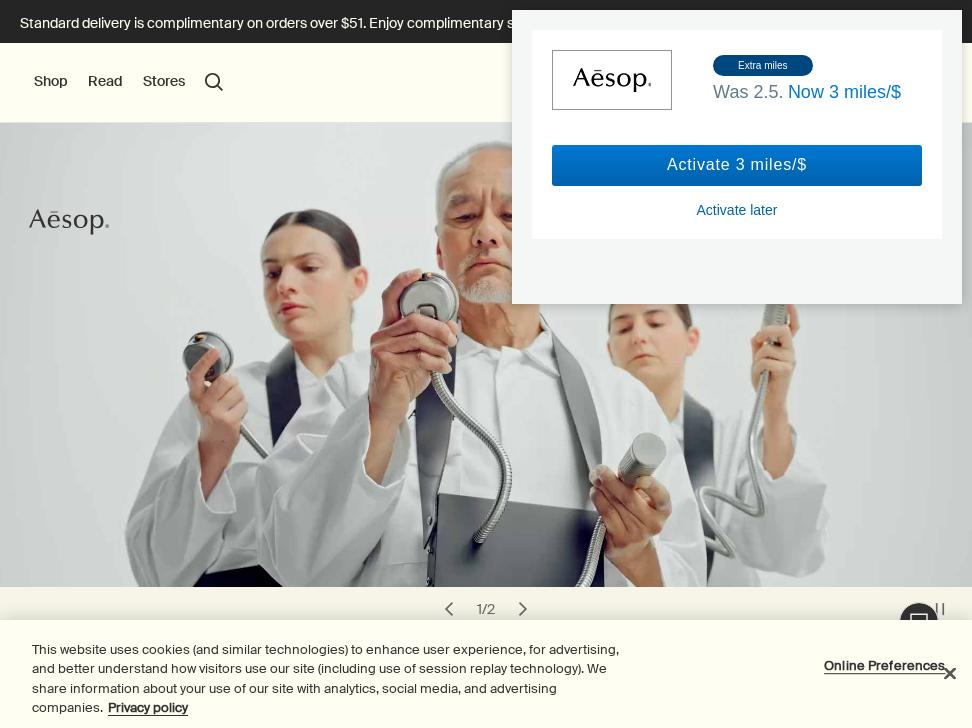 click on "Activate later" at bounding box center [737, 210] 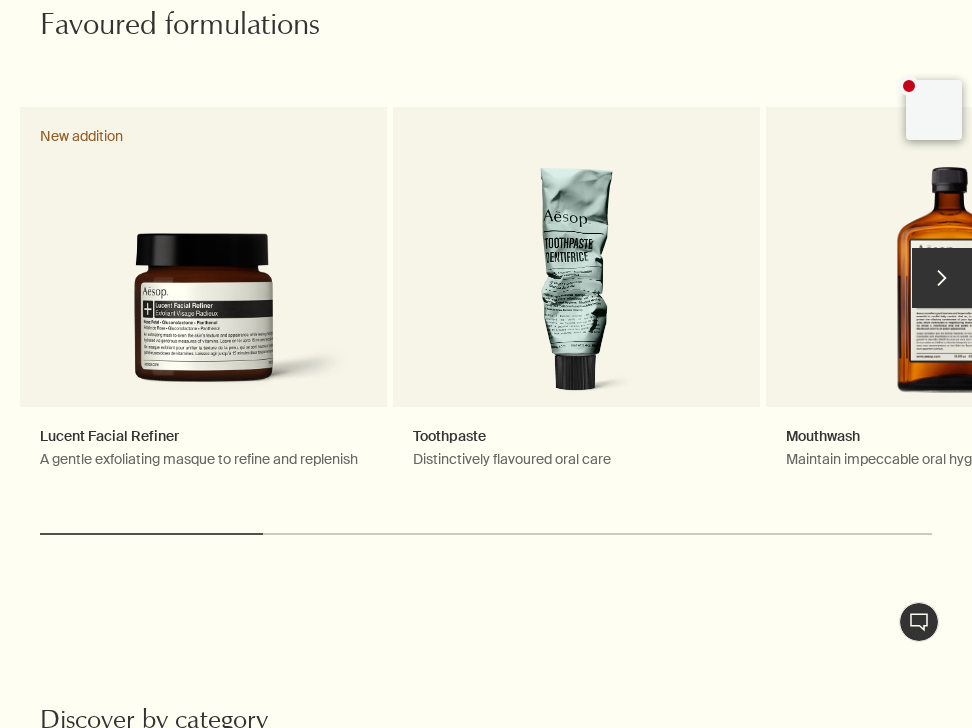 scroll, scrollTop: 1398, scrollLeft: 0, axis: vertical 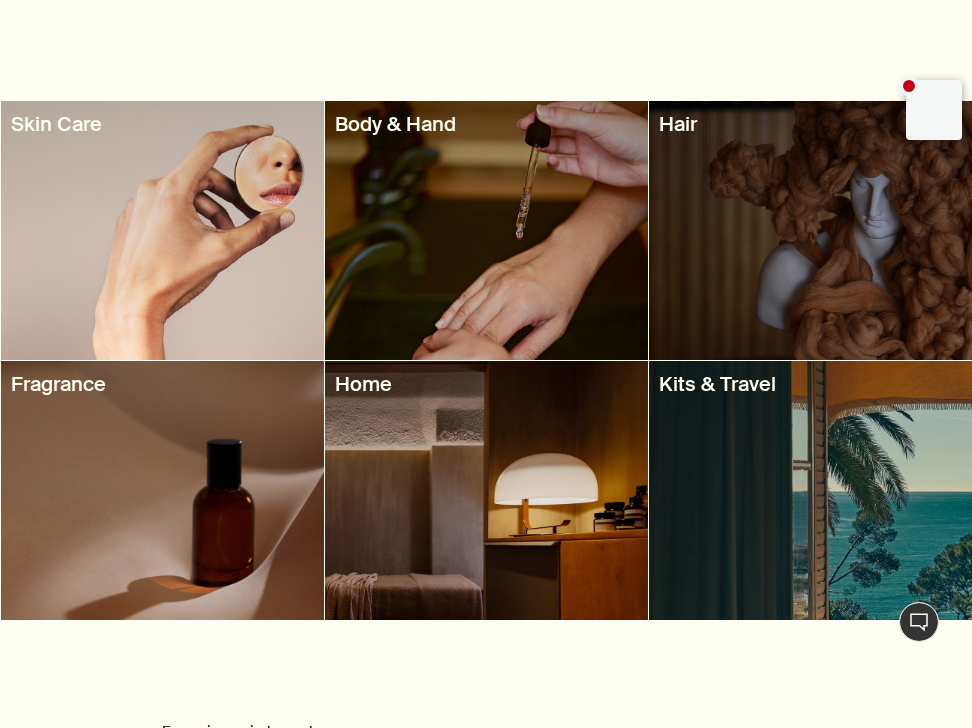 click at bounding box center [162, 230] 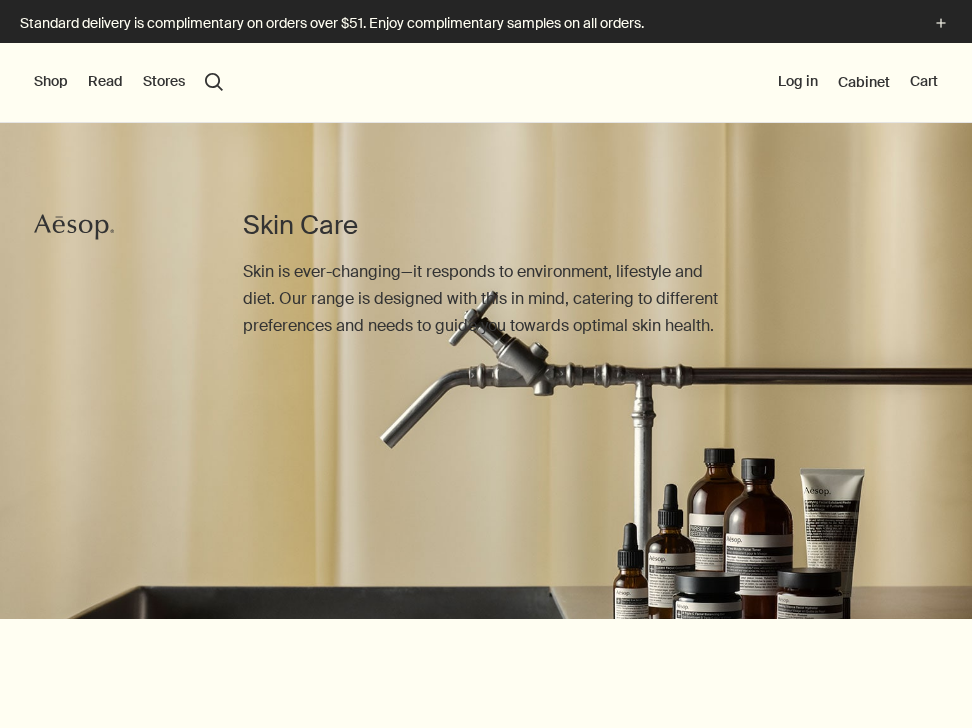 scroll, scrollTop: 0, scrollLeft: 0, axis: both 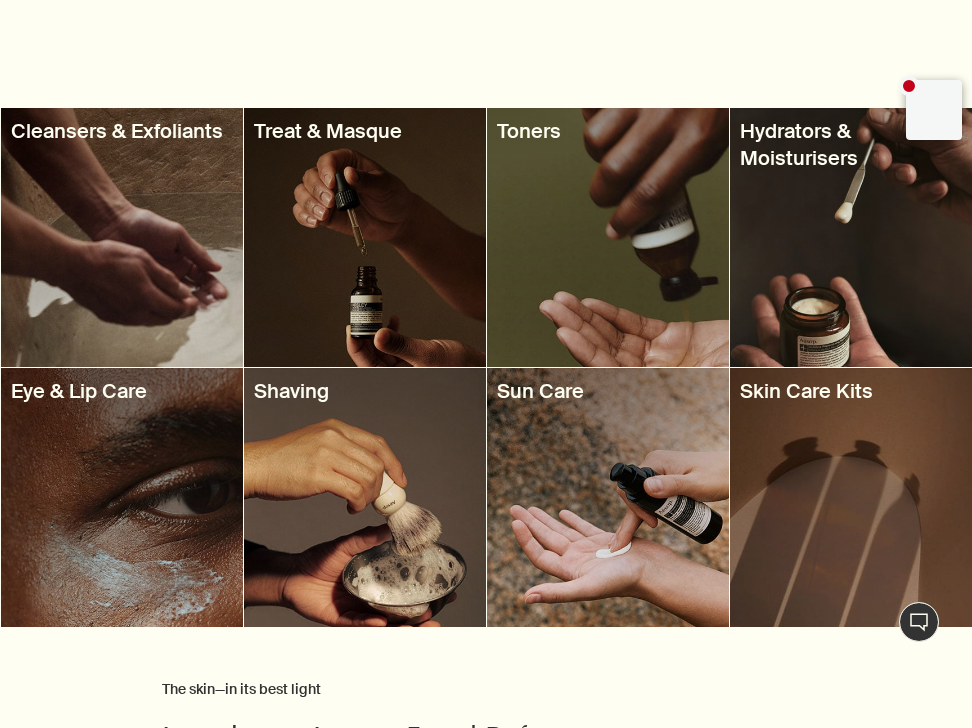 click at bounding box center [608, 497] 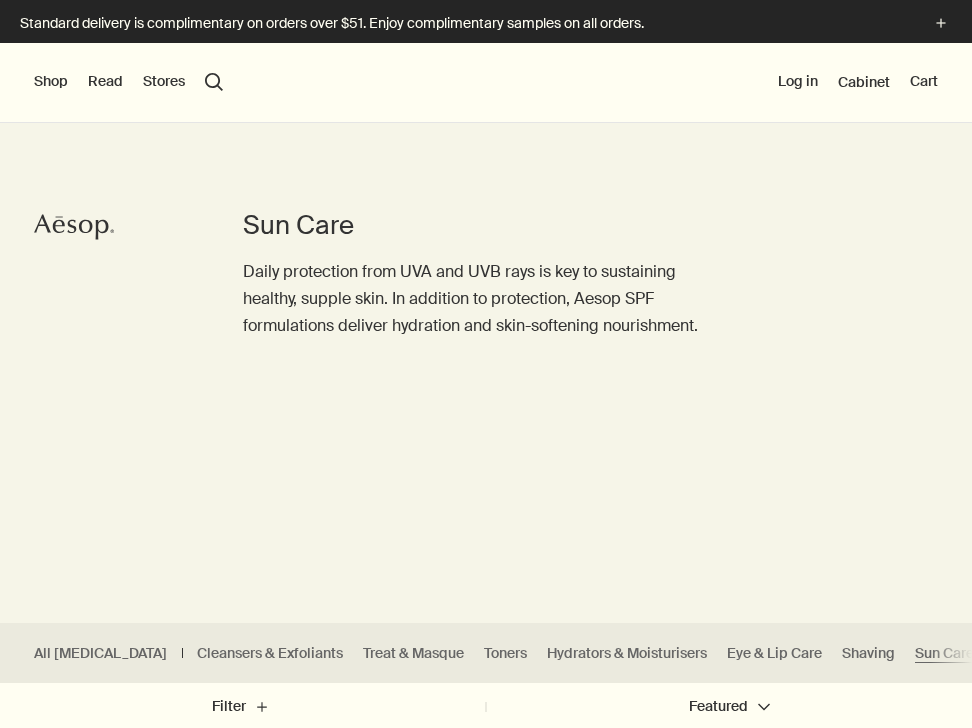 scroll, scrollTop: 0, scrollLeft: 0, axis: both 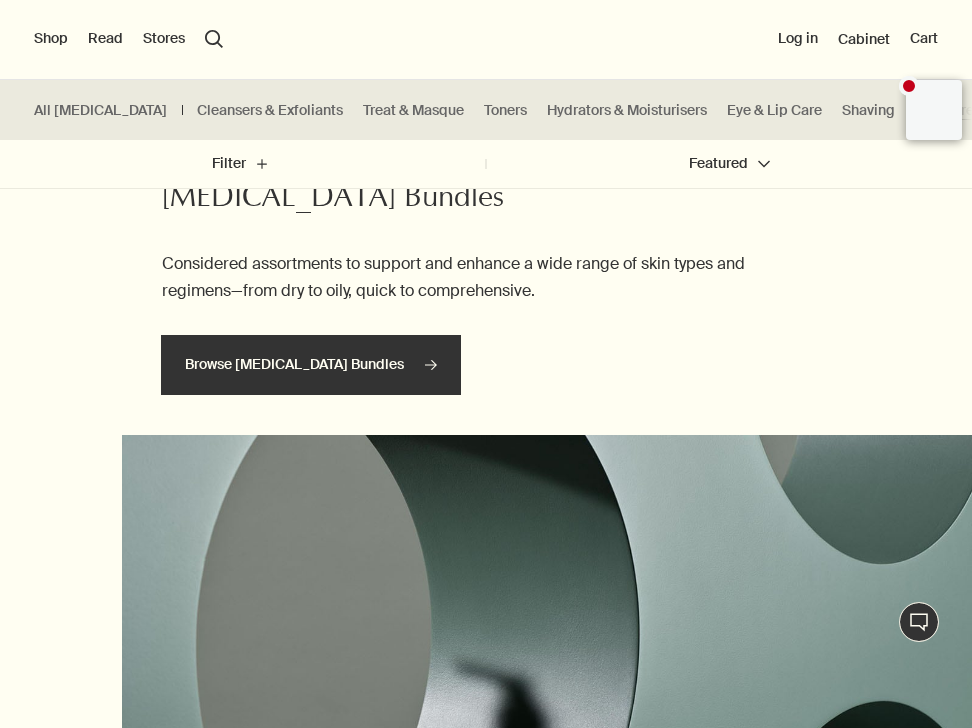 click on "Browse Skin Care Bundles    rightArrow" at bounding box center (311, 365) 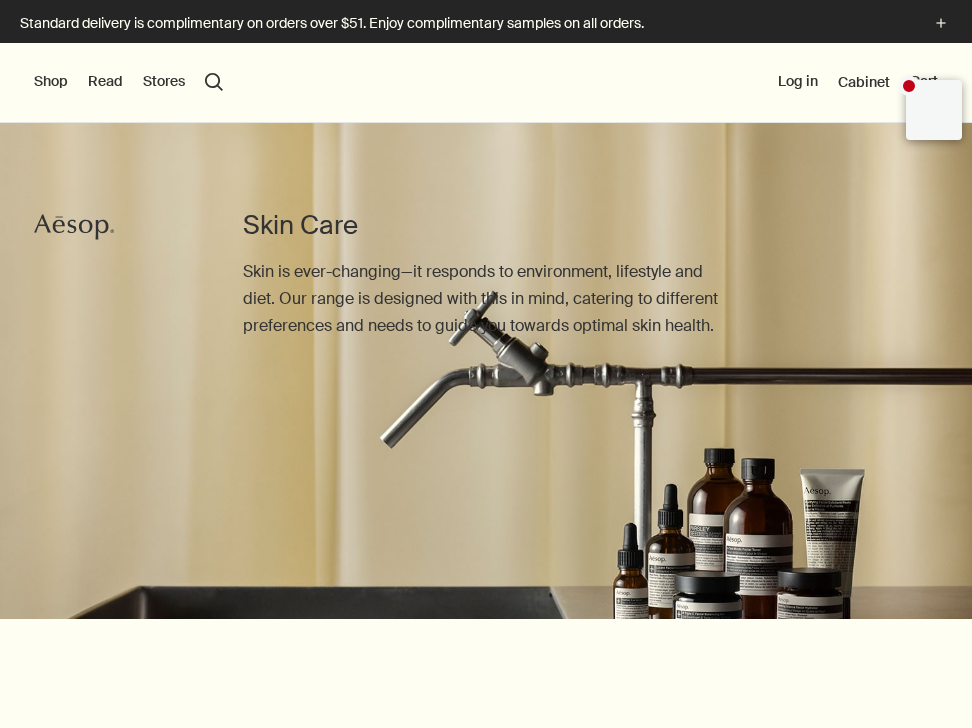 scroll, scrollTop: 0, scrollLeft: 0, axis: both 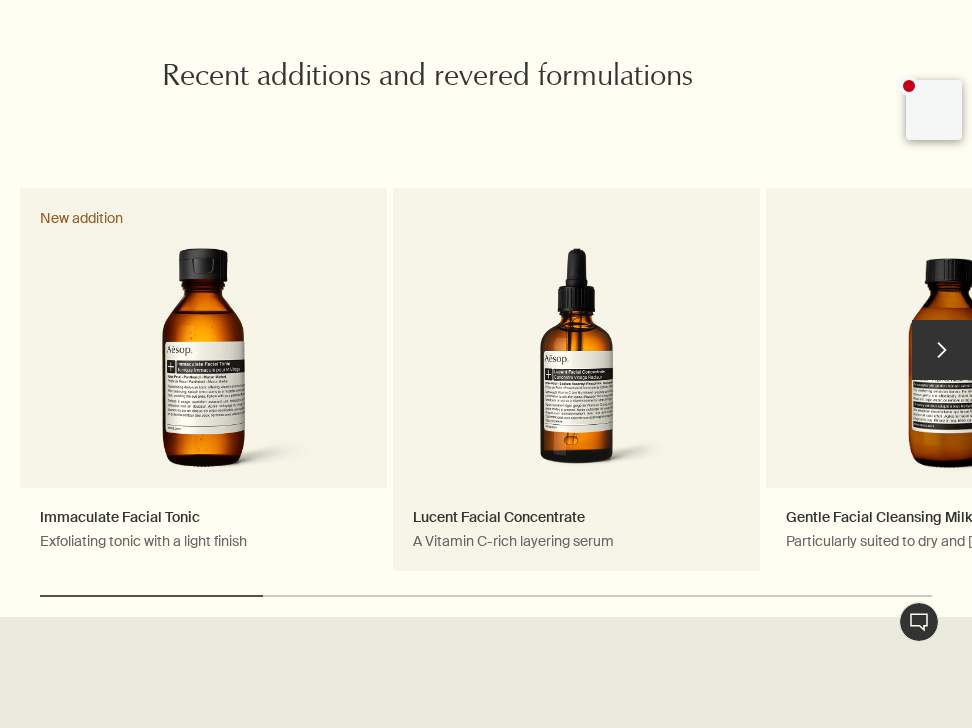 click on "Lucent Facial Concentrate A Vitamin C-rich layering serum" at bounding box center (576, 379) 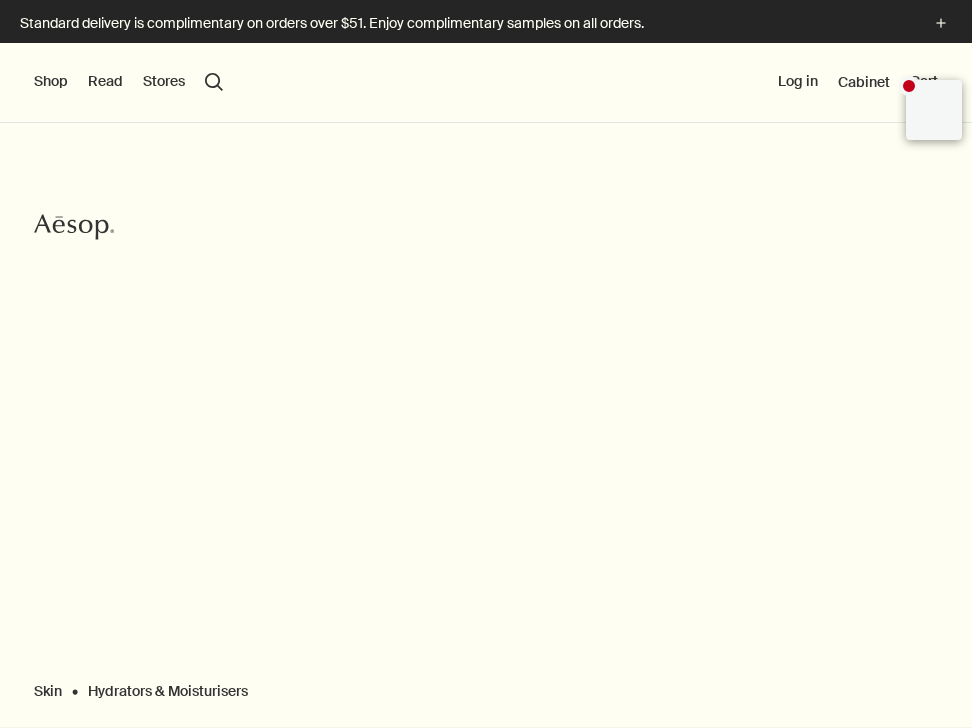 scroll, scrollTop: 0, scrollLeft: 0, axis: both 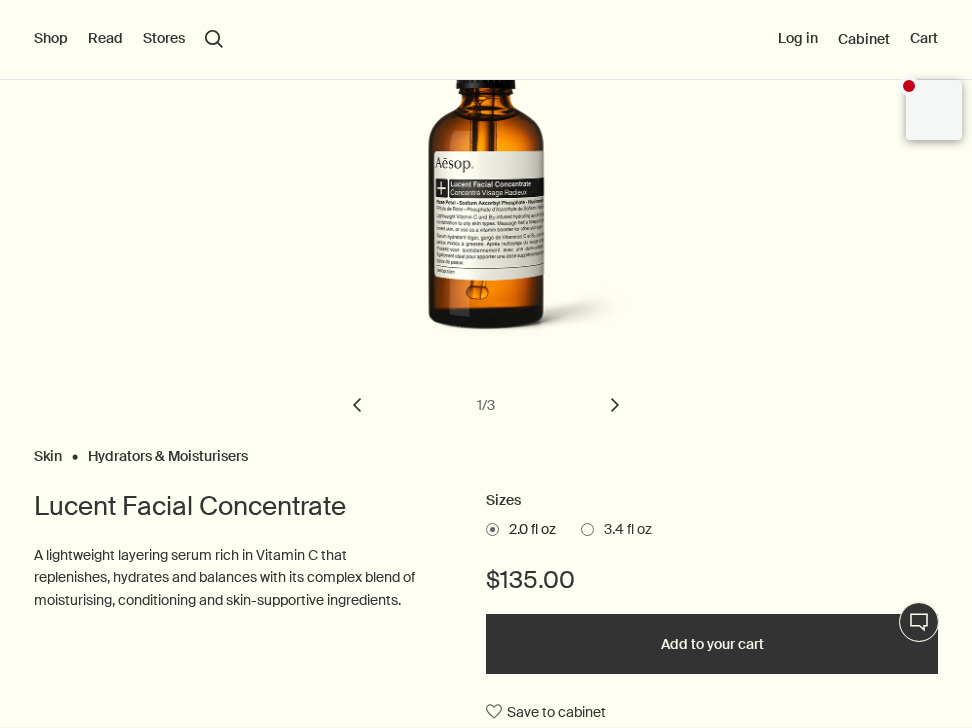 click at bounding box center [587, 529] 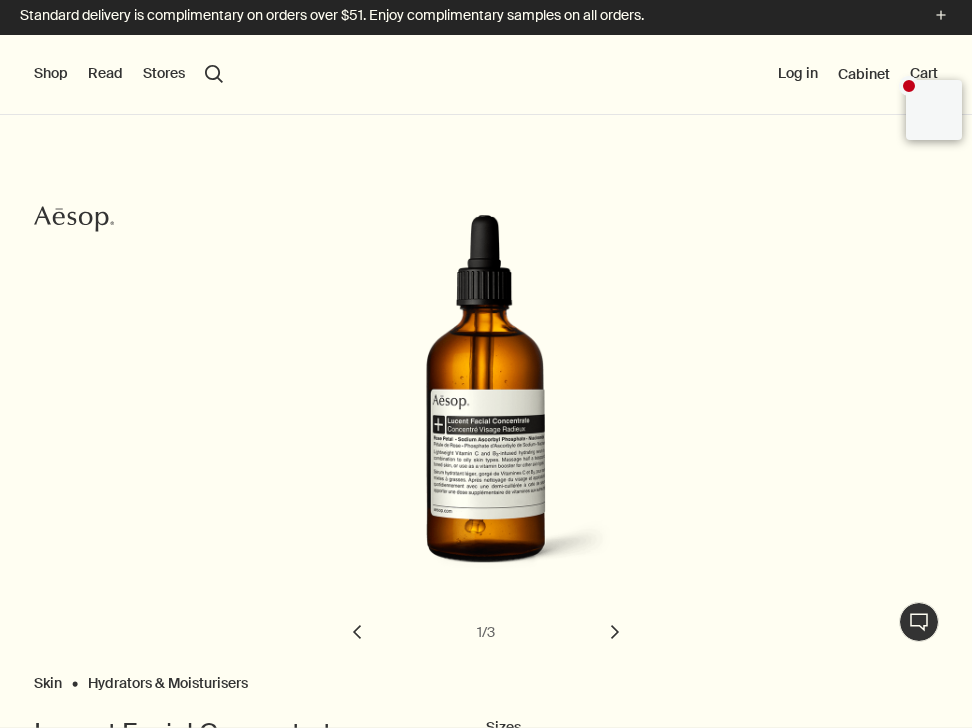 scroll, scrollTop: 6, scrollLeft: 0, axis: vertical 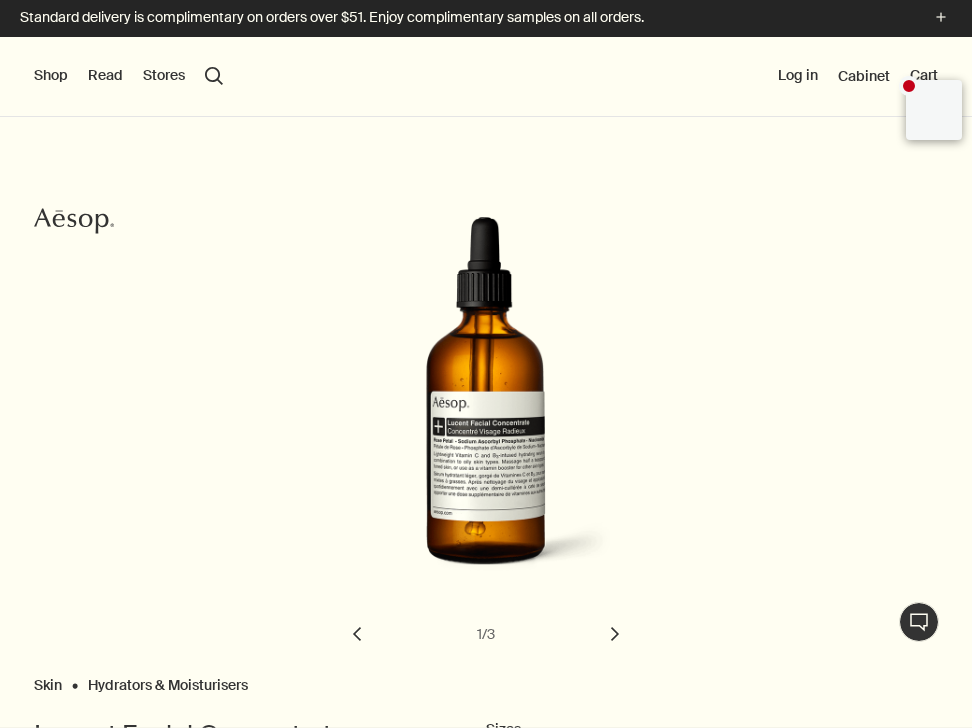 click on "chevron" at bounding box center [615, 634] 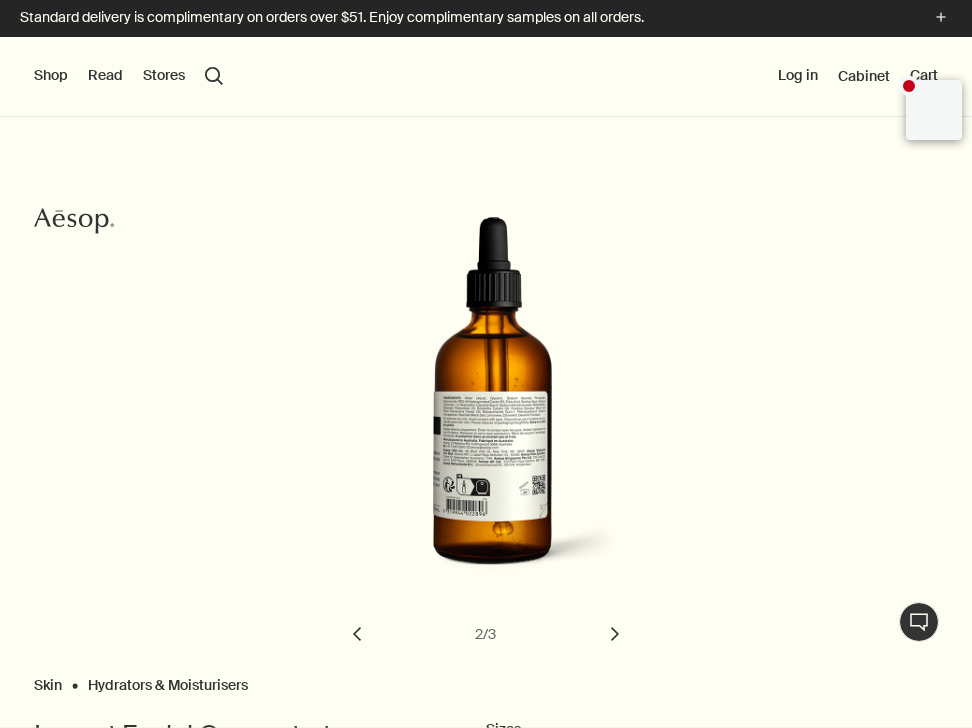 click on "chevron" at bounding box center (615, 634) 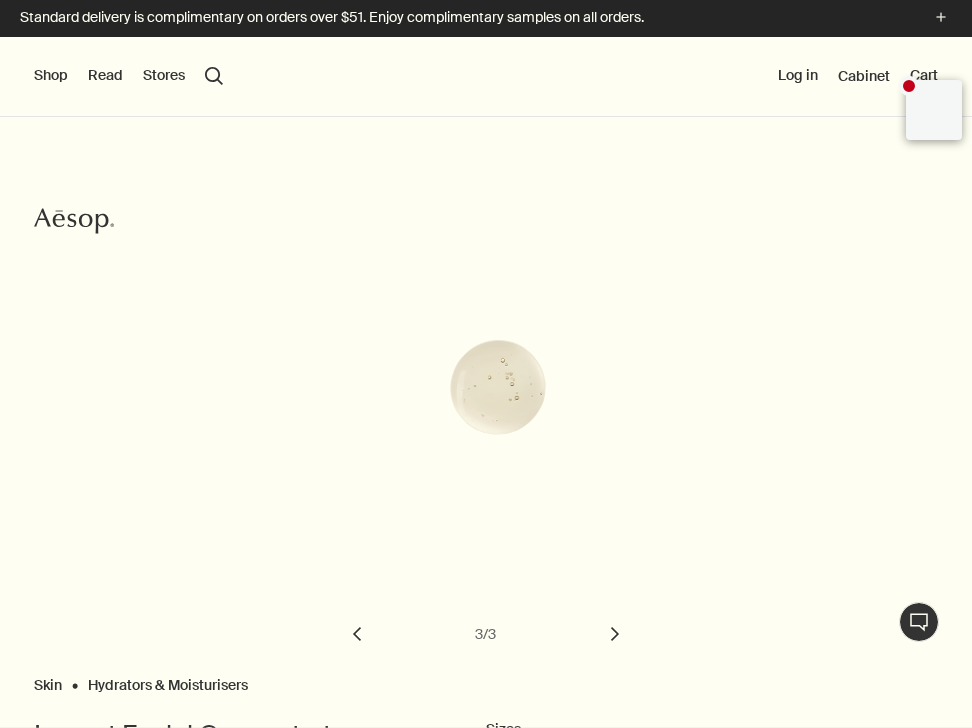 click on "chevron" at bounding box center [615, 634] 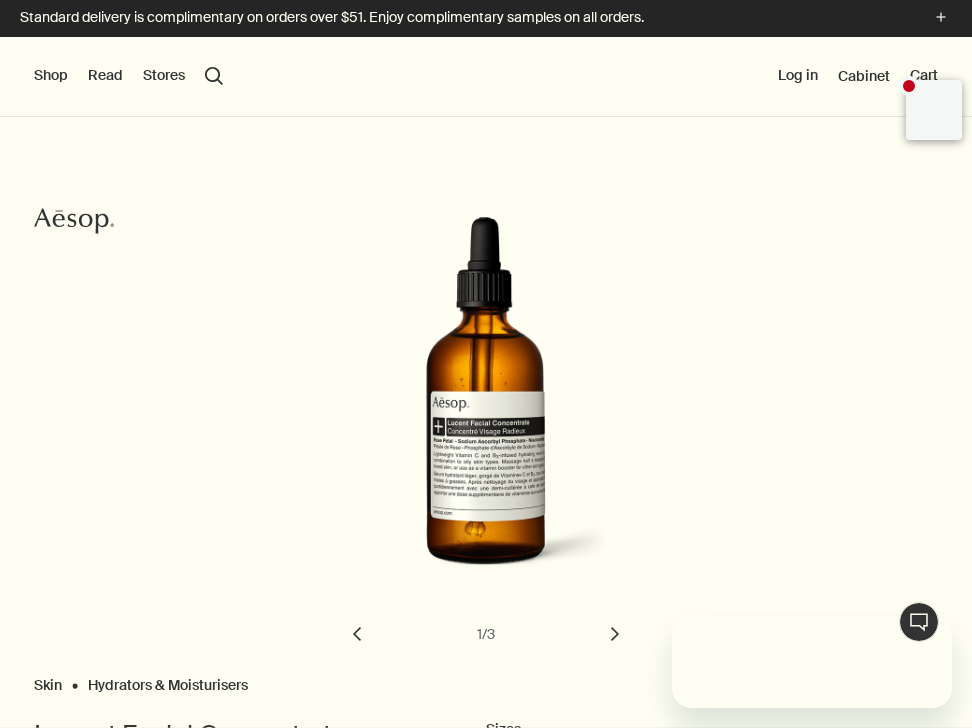 scroll, scrollTop: 0, scrollLeft: 0, axis: both 